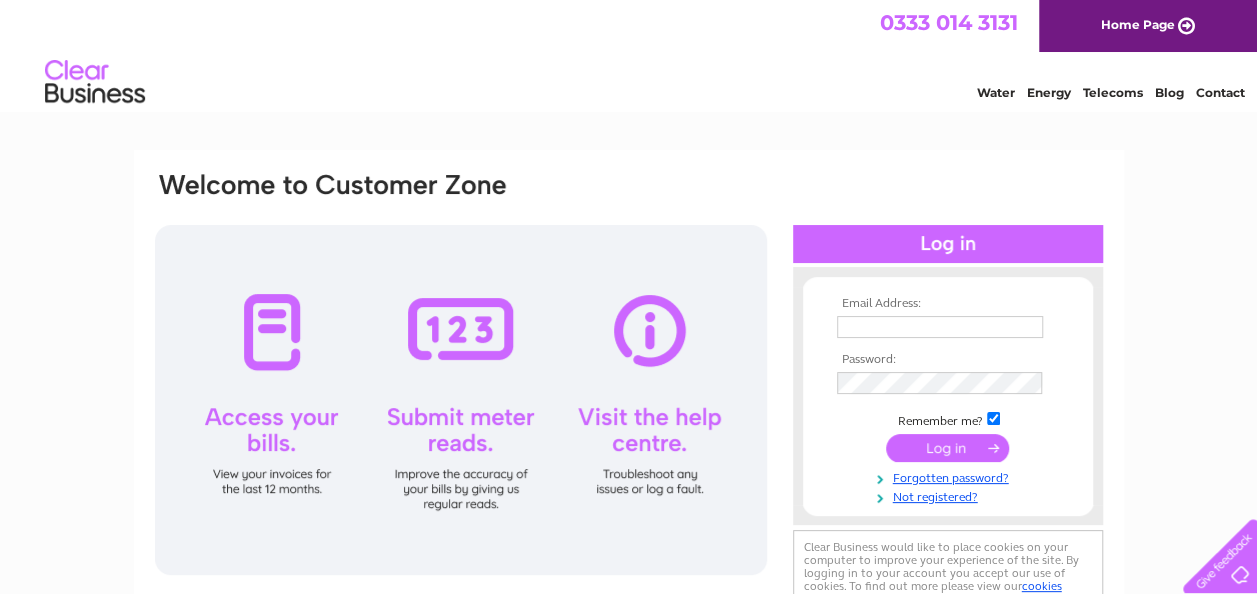 scroll, scrollTop: 0, scrollLeft: 0, axis: both 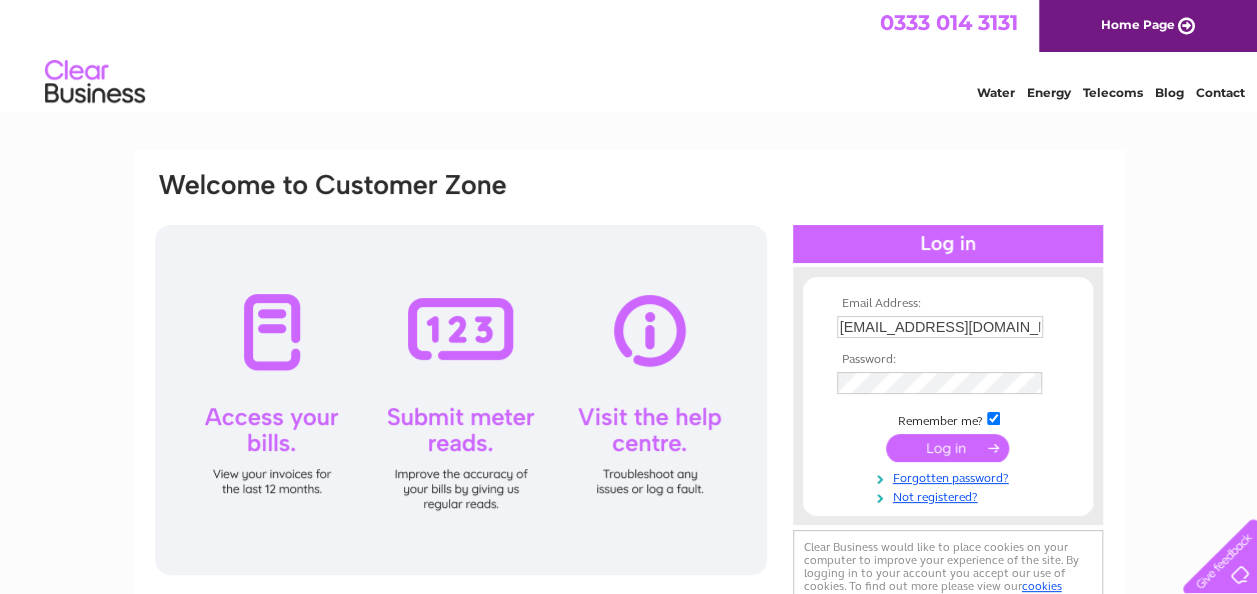 click at bounding box center [947, 448] 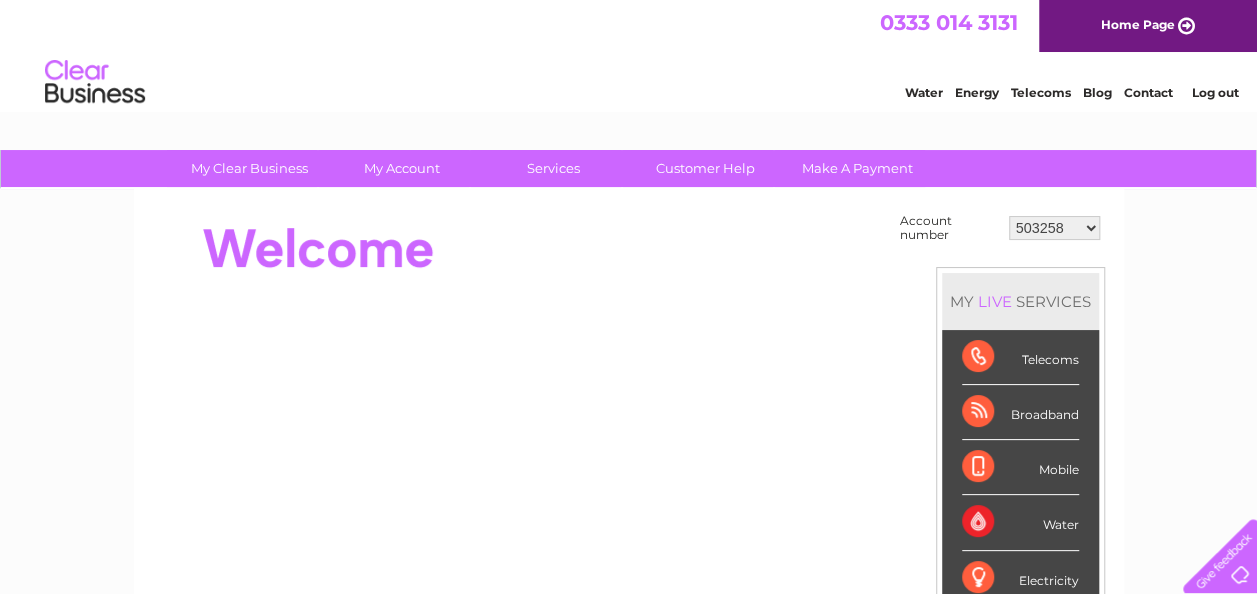 scroll, scrollTop: 0, scrollLeft: 0, axis: both 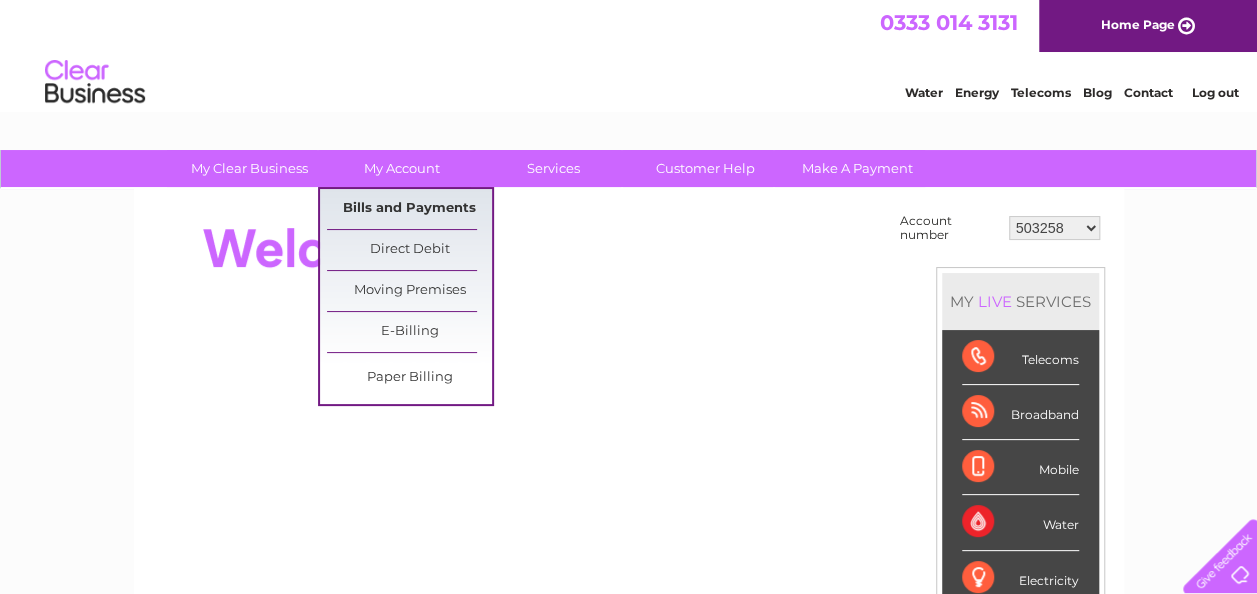 click on "Bills and Payments" at bounding box center [409, 209] 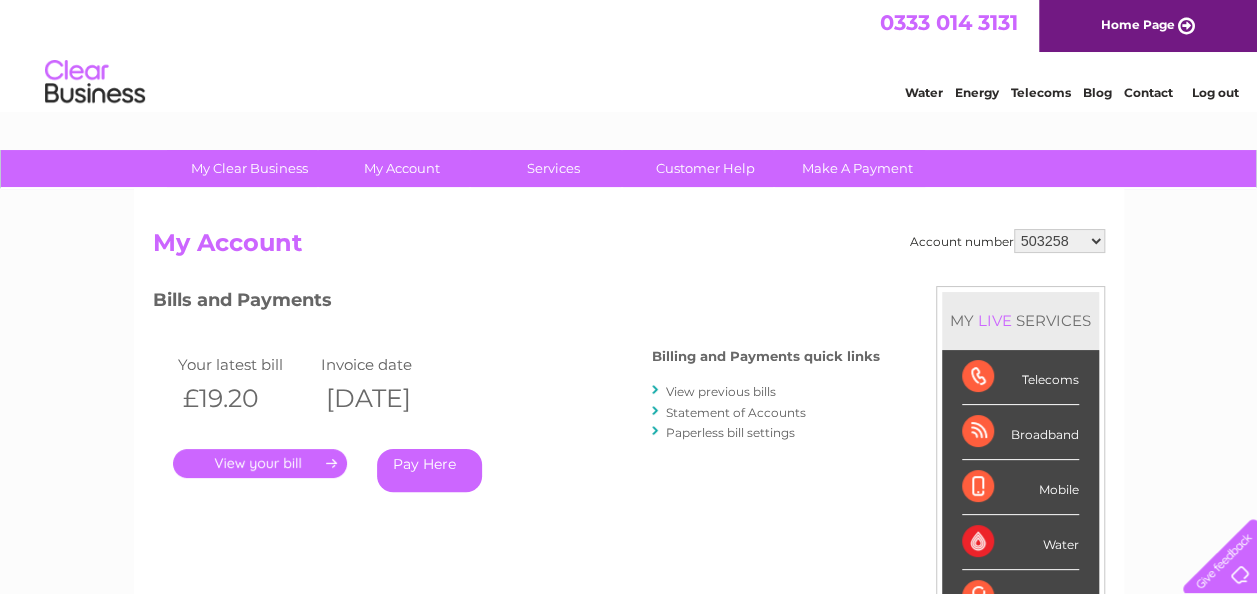 scroll, scrollTop: 0, scrollLeft: 0, axis: both 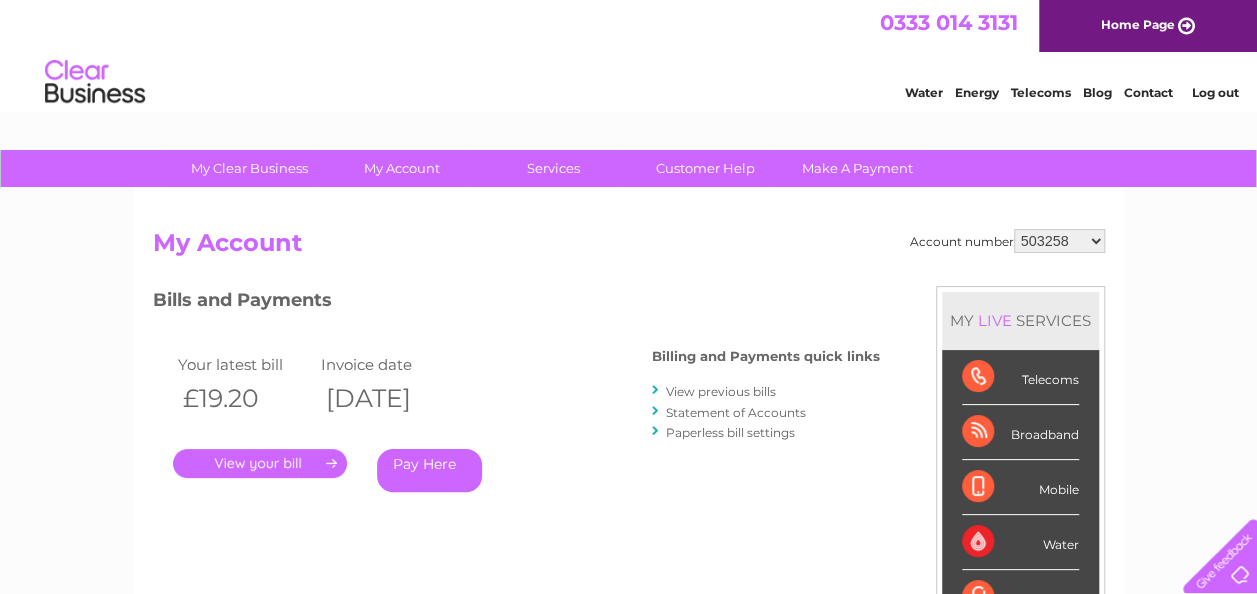 click on "." at bounding box center (260, 463) 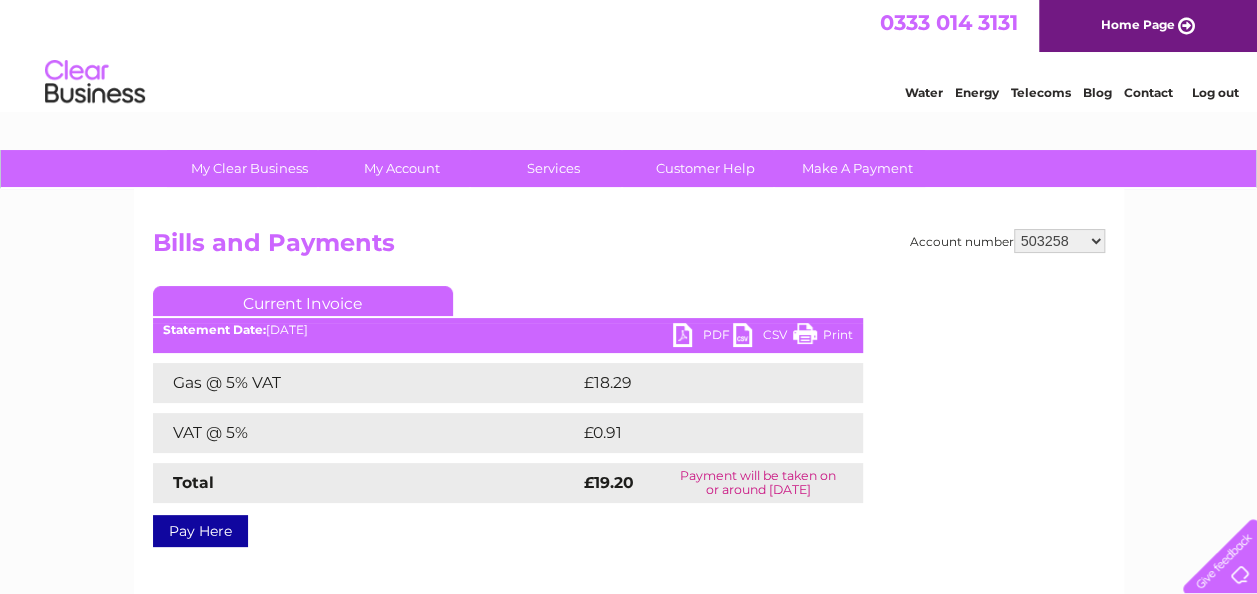 scroll, scrollTop: 0, scrollLeft: 0, axis: both 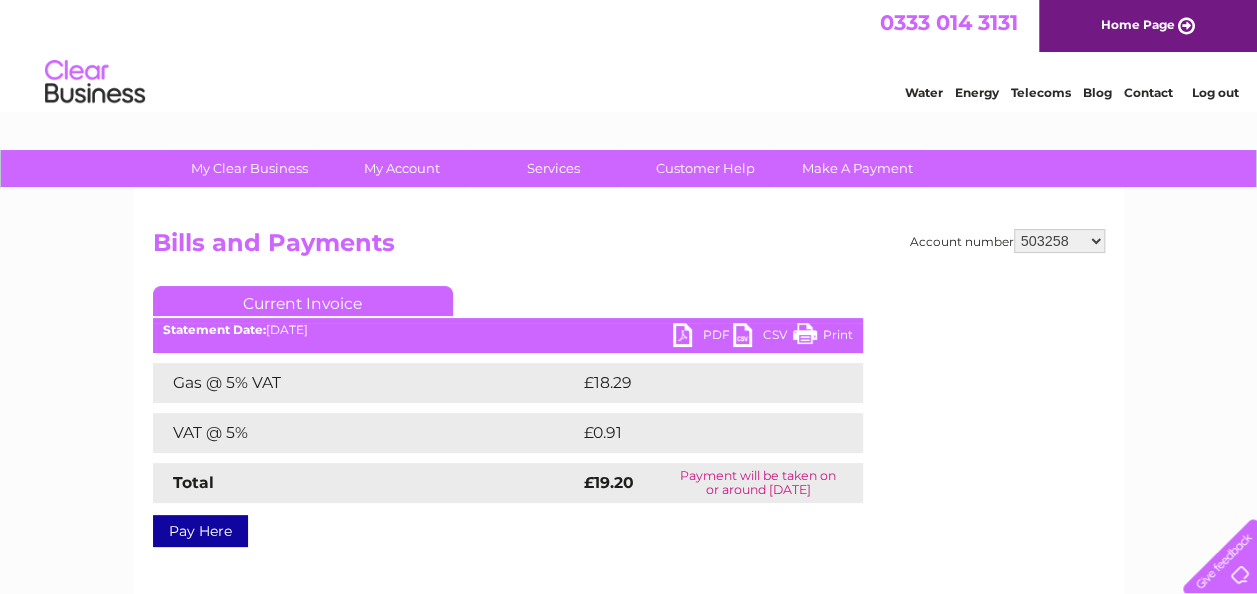 click on "PDF" at bounding box center (703, 337) 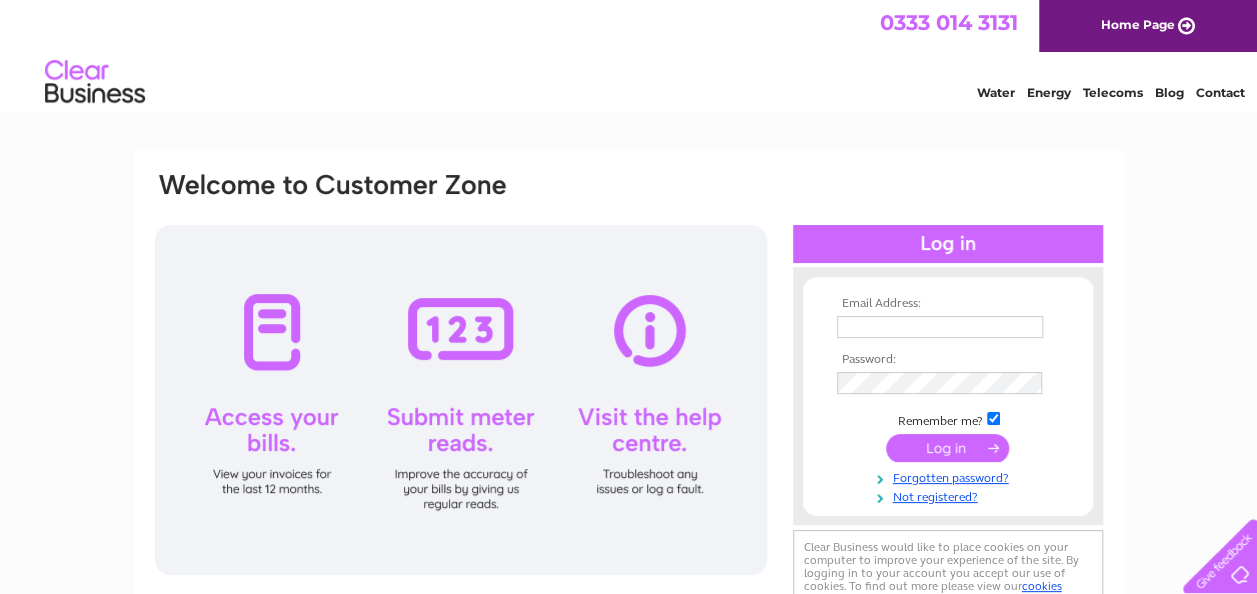 scroll, scrollTop: 0, scrollLeft: 0, axis: both 